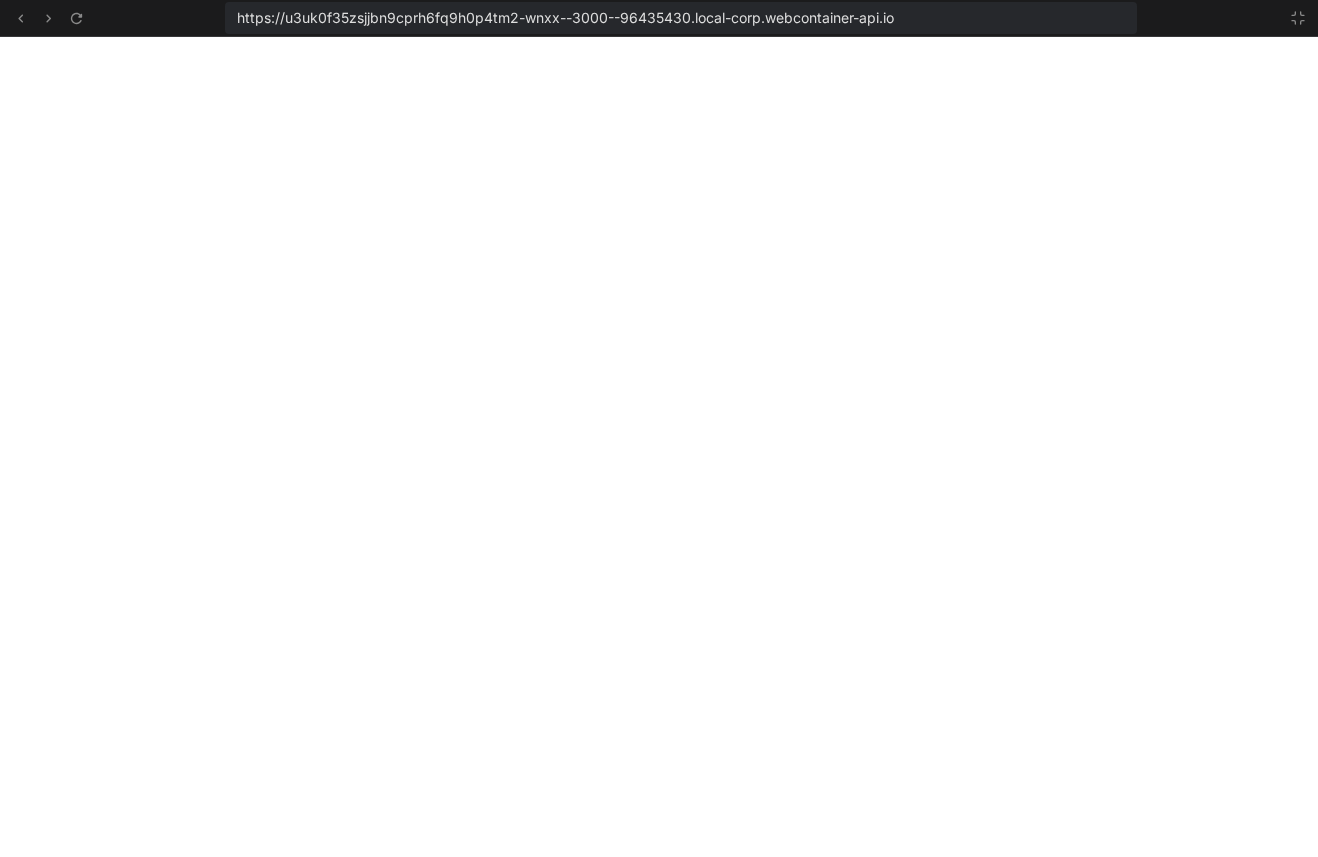 scroll, scrollTop: 0, scrollLeft: 0, axis: both 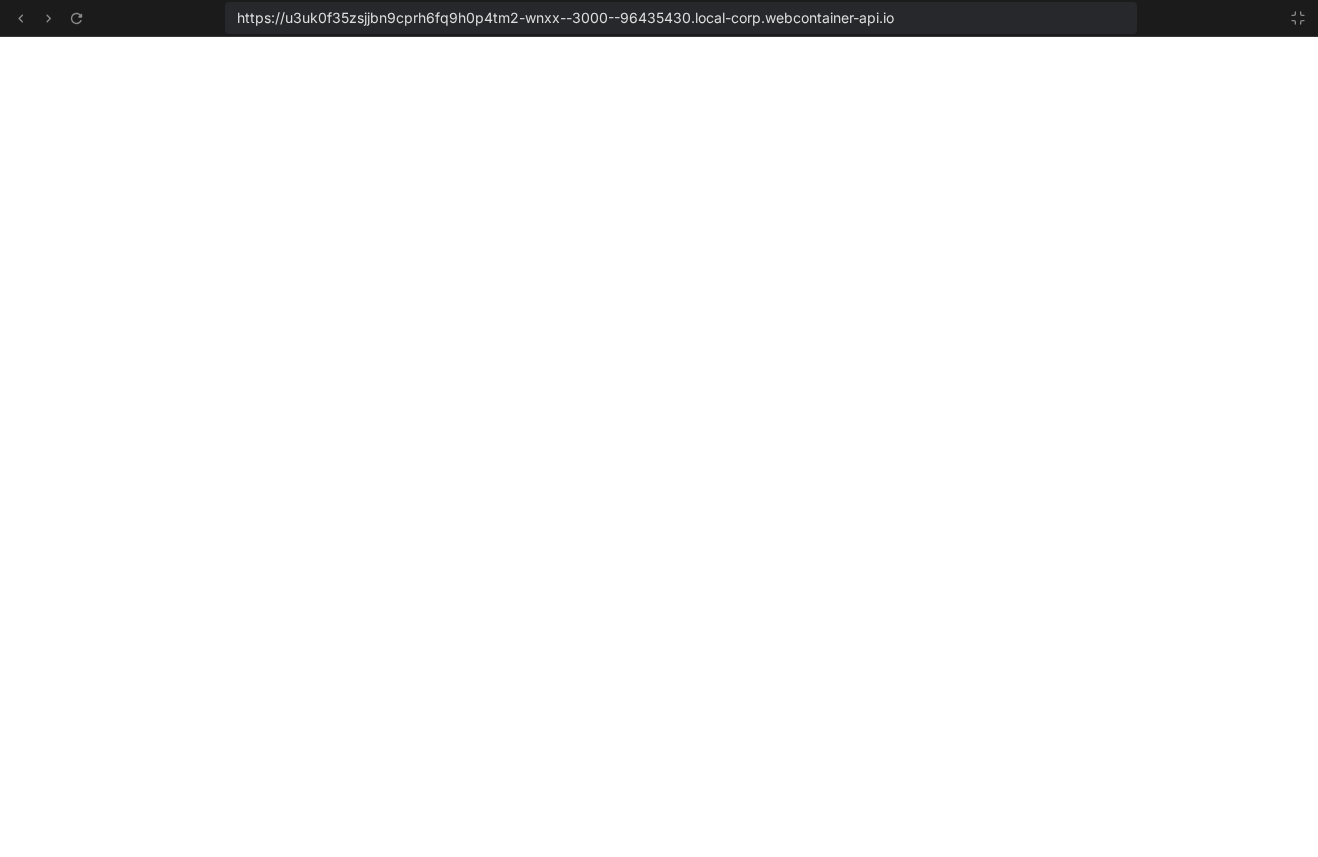 click on "https://u3uk0f35zsjjbn9cprh6fq9h0p4tm2-wnxx--3000--96435430.local-corp.webcontainer-api.io" at bounding box center [565, 18] 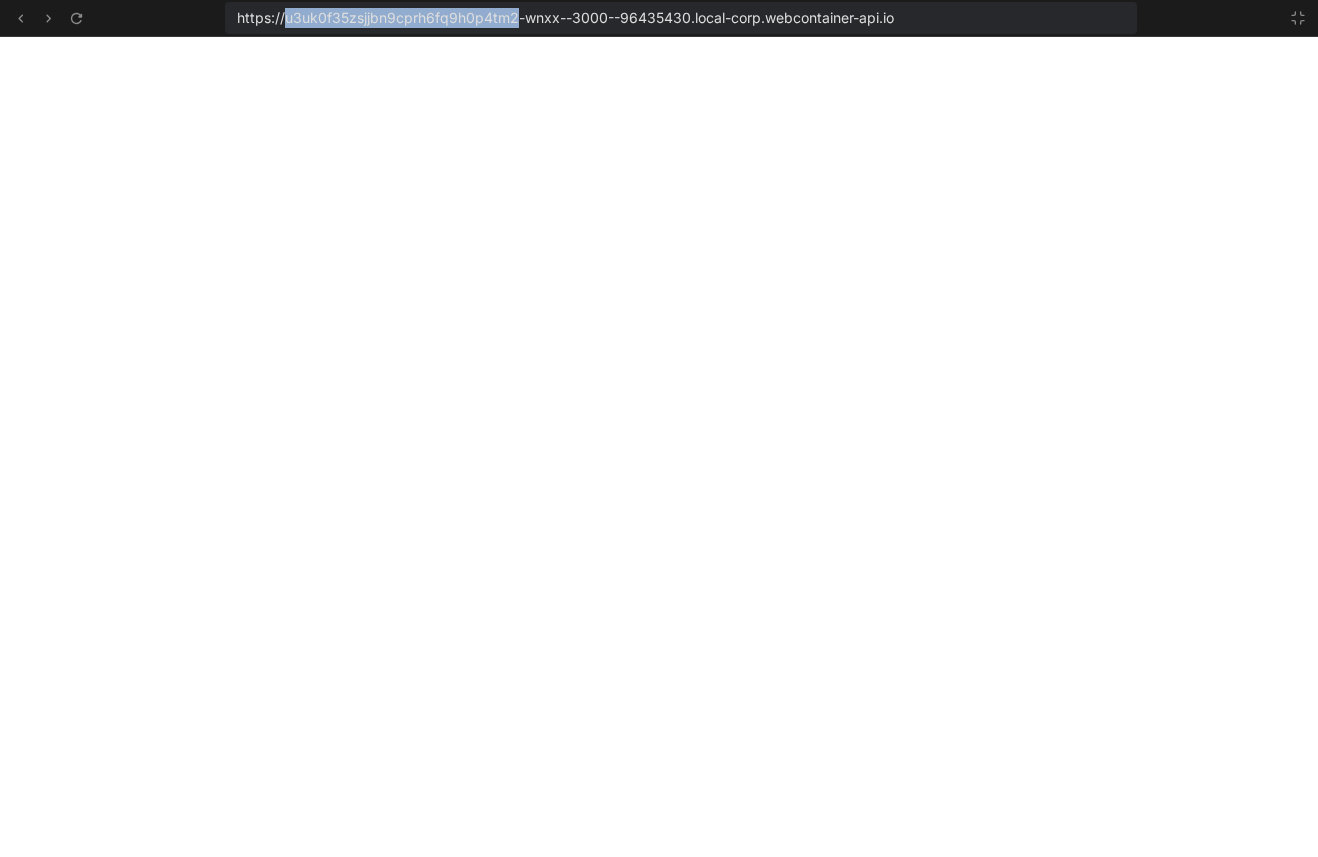 click on "https://u3uk0f35zsjjbn9cprh6fq9h0p4tm2-wnxx--3000--96435430.local-corp.webcontainer-api.io" at bounding box center (565, 18) 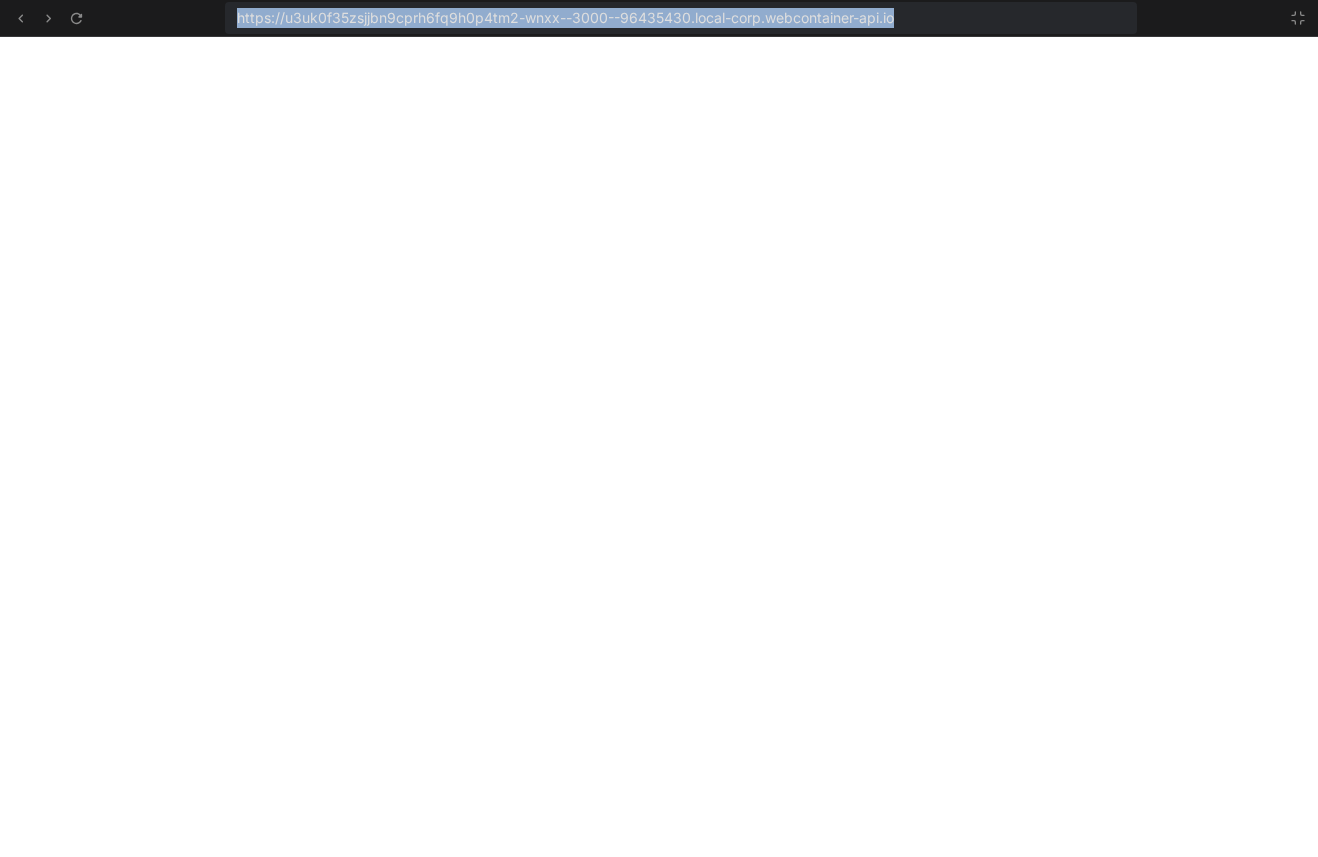 click on "https://u3uk0f35zsjjbn9cprh6fq9h0p4tm2-wnxx--3000--96435430.local-corp.webcontainer-api.io" at bounding box center (565, 18) 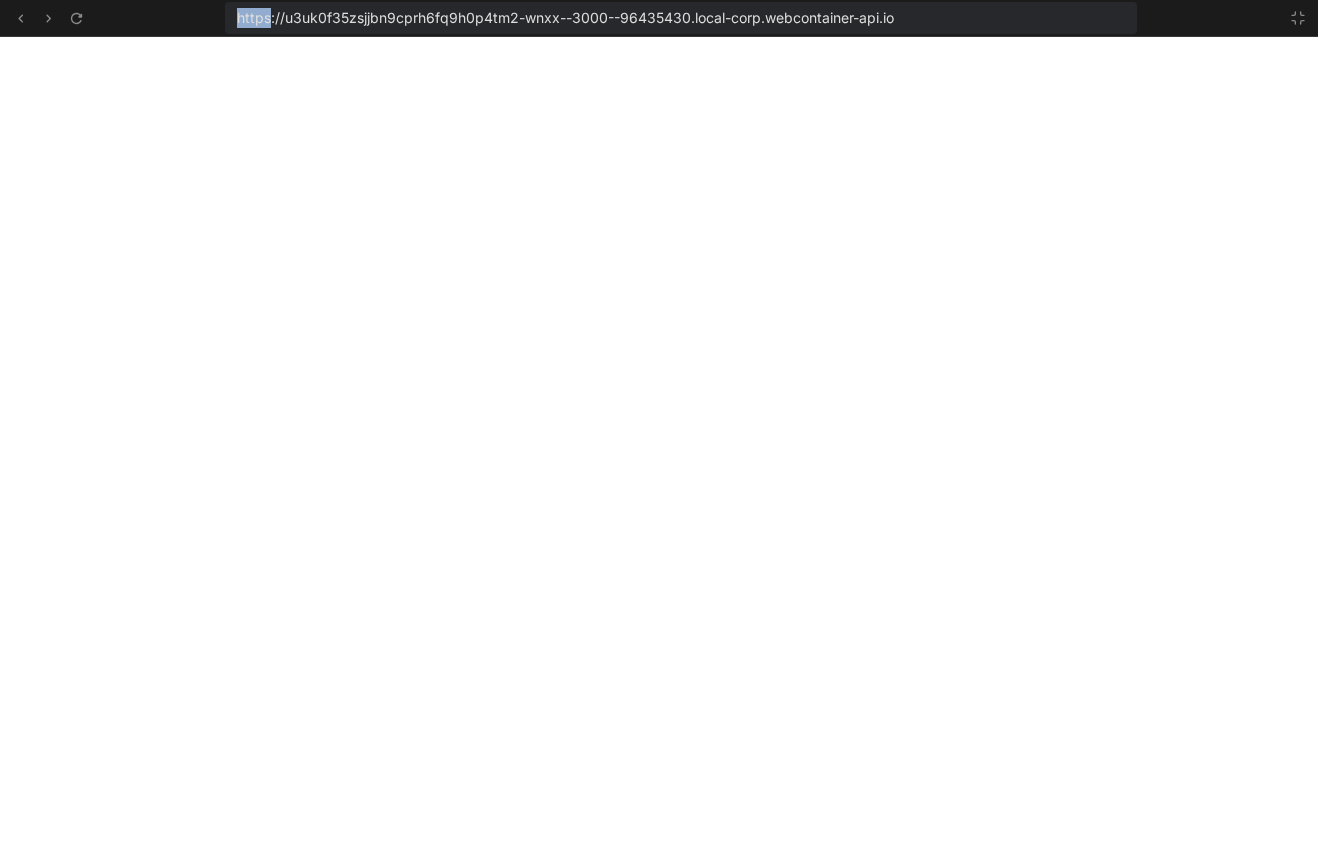 click on "https://u3uk0f35zsjjbn9cprh6fq9h0p4tm2-wnxx--3000--96435430.local-corp.webcontainer-api.io" at bounding box center (565, 18) 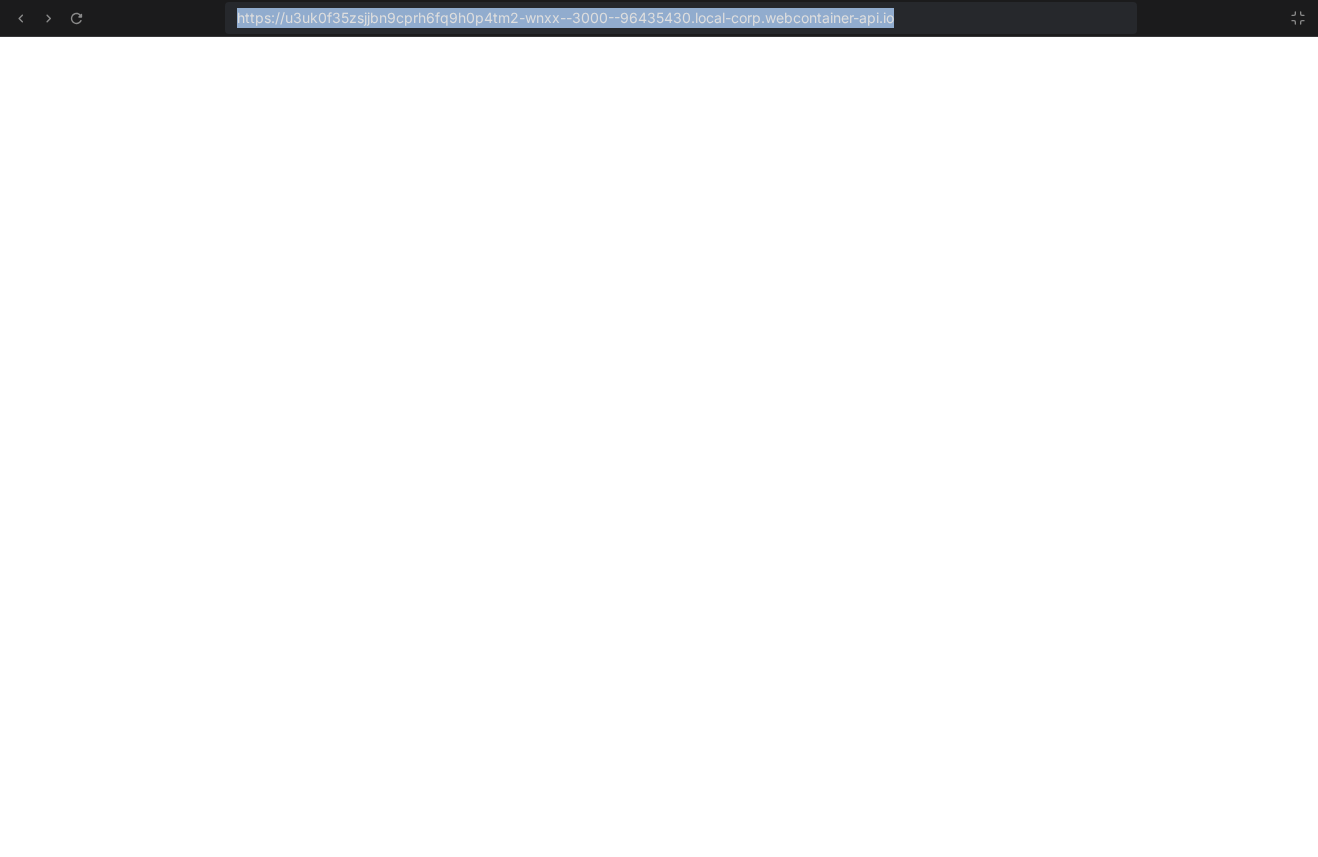 click on "https://u3uk0f35zsjjbn9cprh6fq9h0p4tm2-wnxx--3000--96435430.local-corp.webcontainer-api.io" at bounding box center [565, 18] 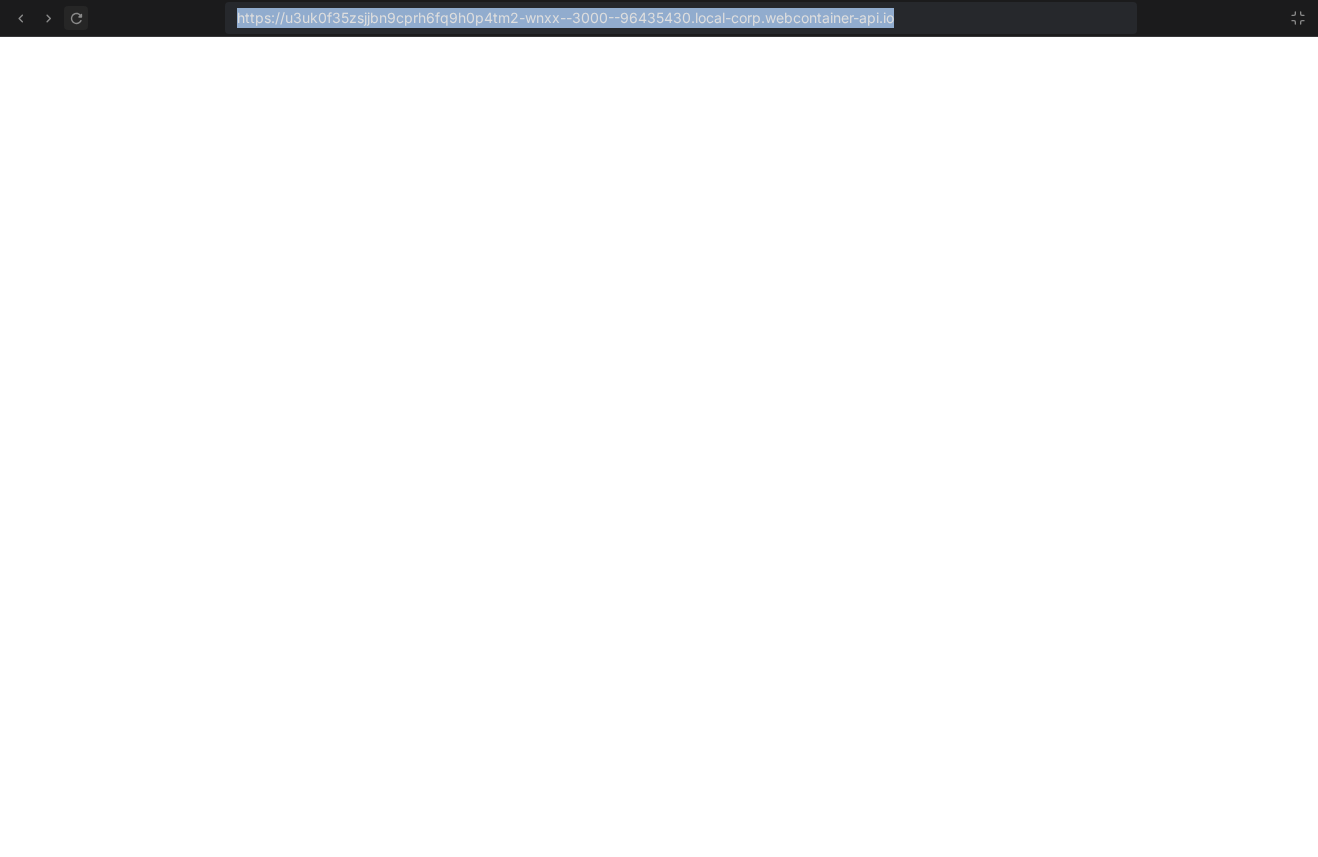 click 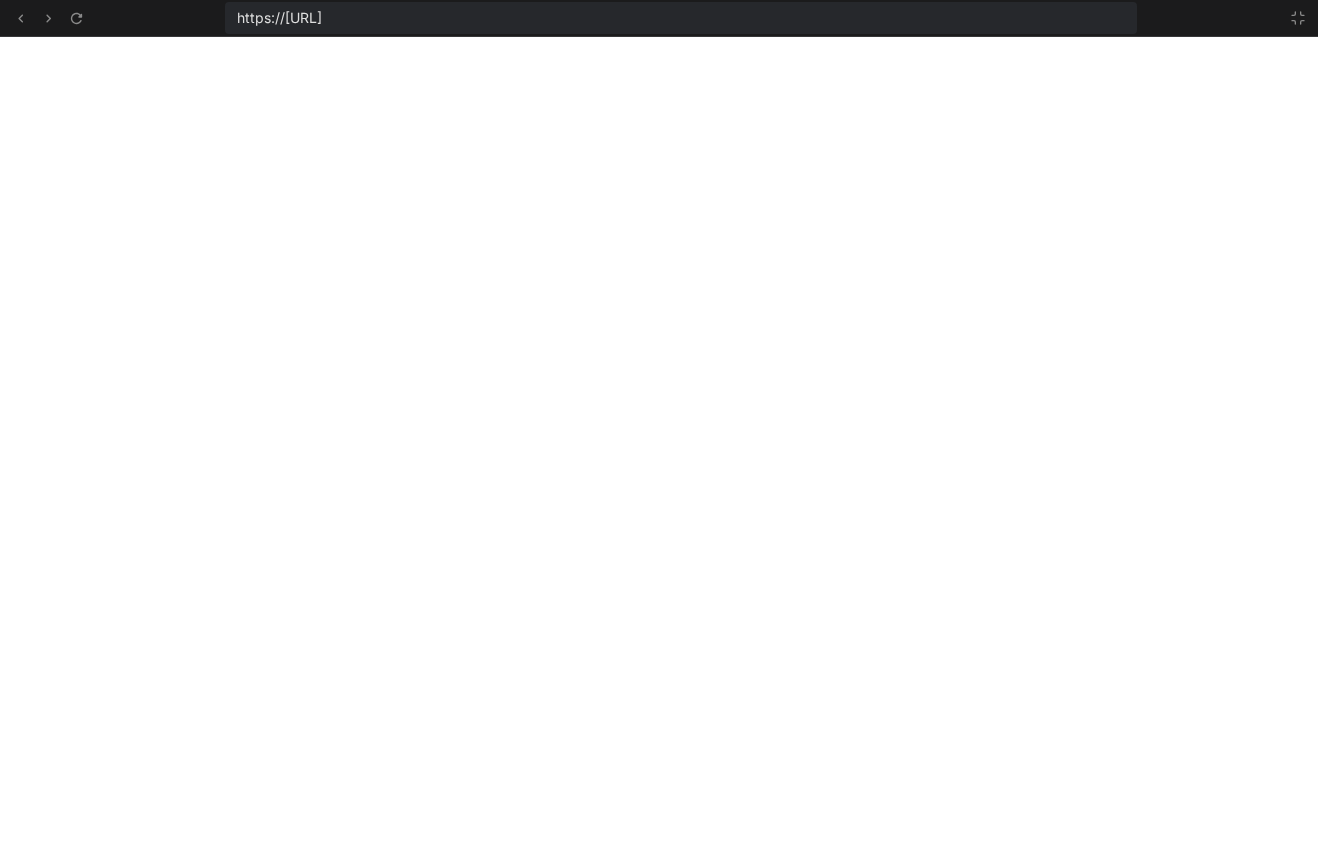 click on "https://u3uk0f35zsjjbn9cprh6fq9h0p4tm2-wnxx--3000--96435430.local-corp.webcontainer-api.io?refresh=1754481632546" at bounding box center (659, 18) 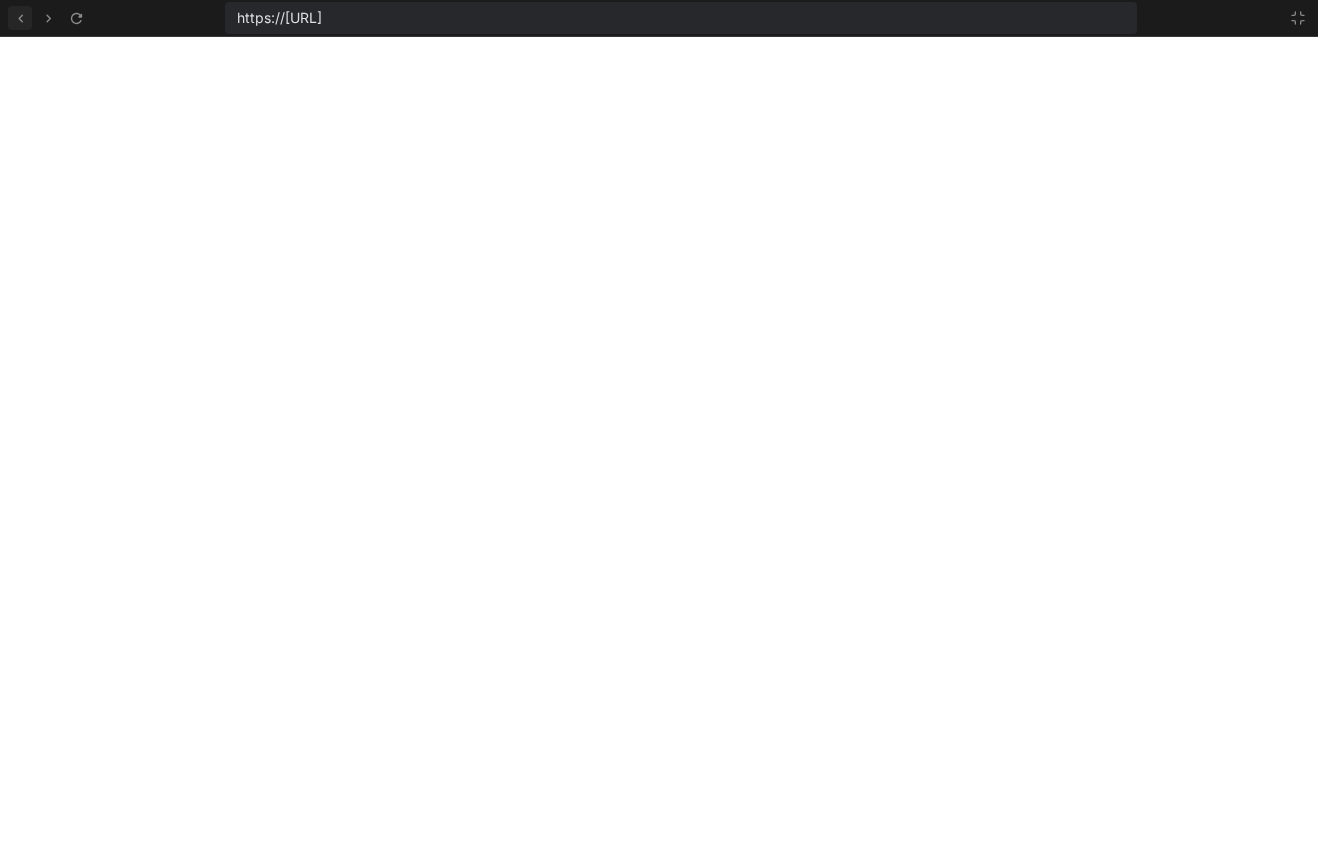 click 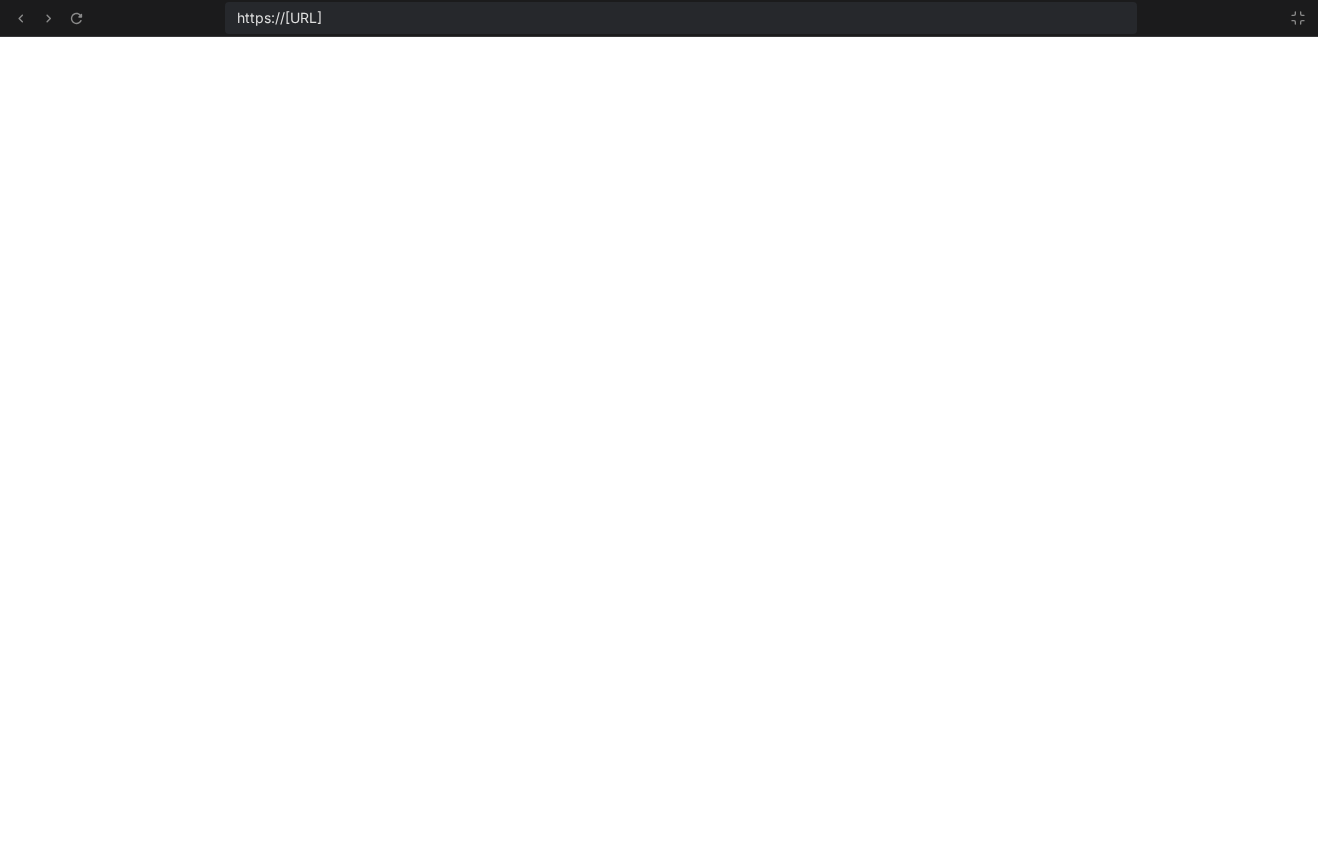 click on "https://u3uk0f35zsjjbn9cprh6fq9h0p4tm2-wnxx--3000--96435430.local-corp.webcontainer-api.io?refresh=1754481632546" at bounding box center (680, 18) 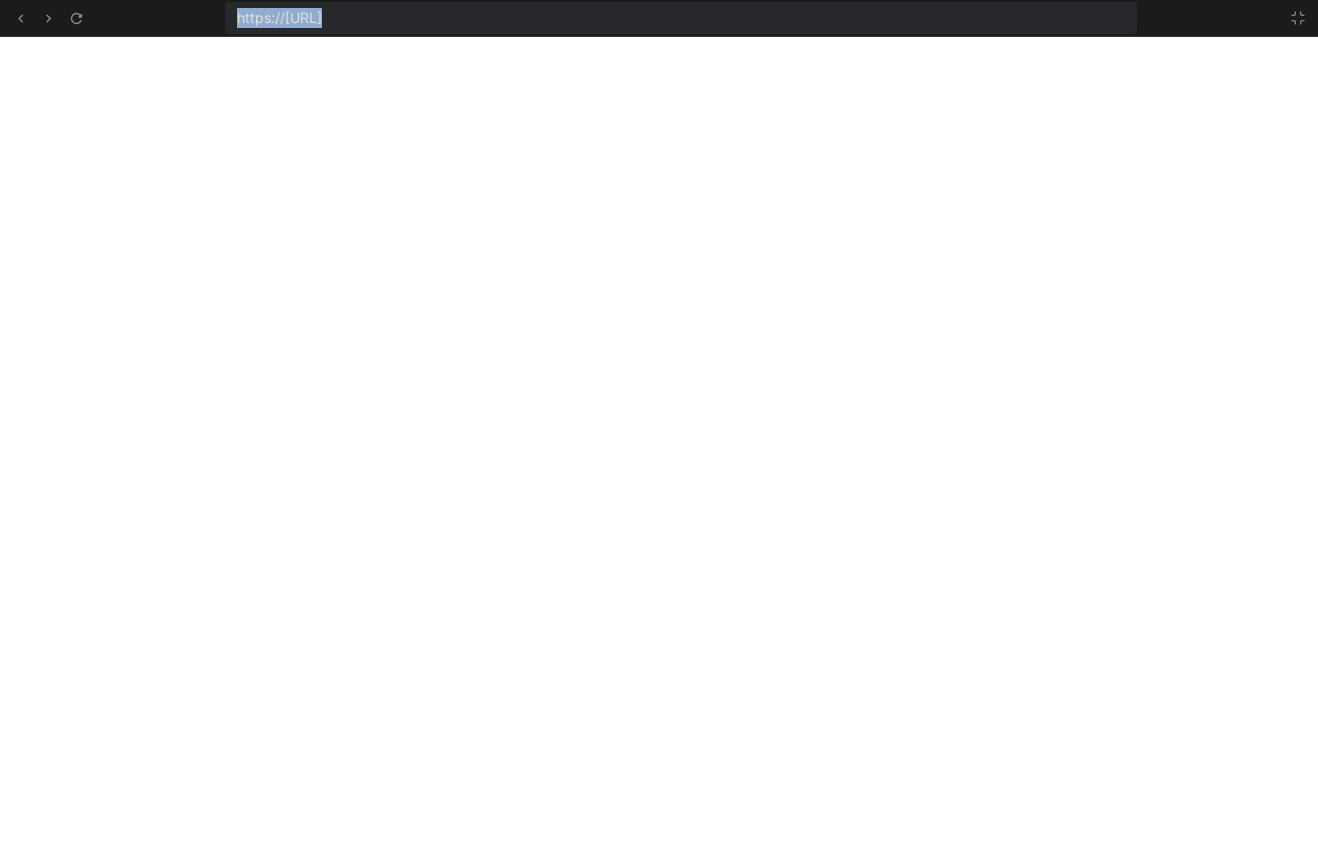 click on "https://u3uk0f35zsjjbn9cprh6fq9h0p4tm2-wnxx--3000--96435430.local-corp.webcontainer-api.io?refresh=1754481632546" at bounding box center (279, 18) 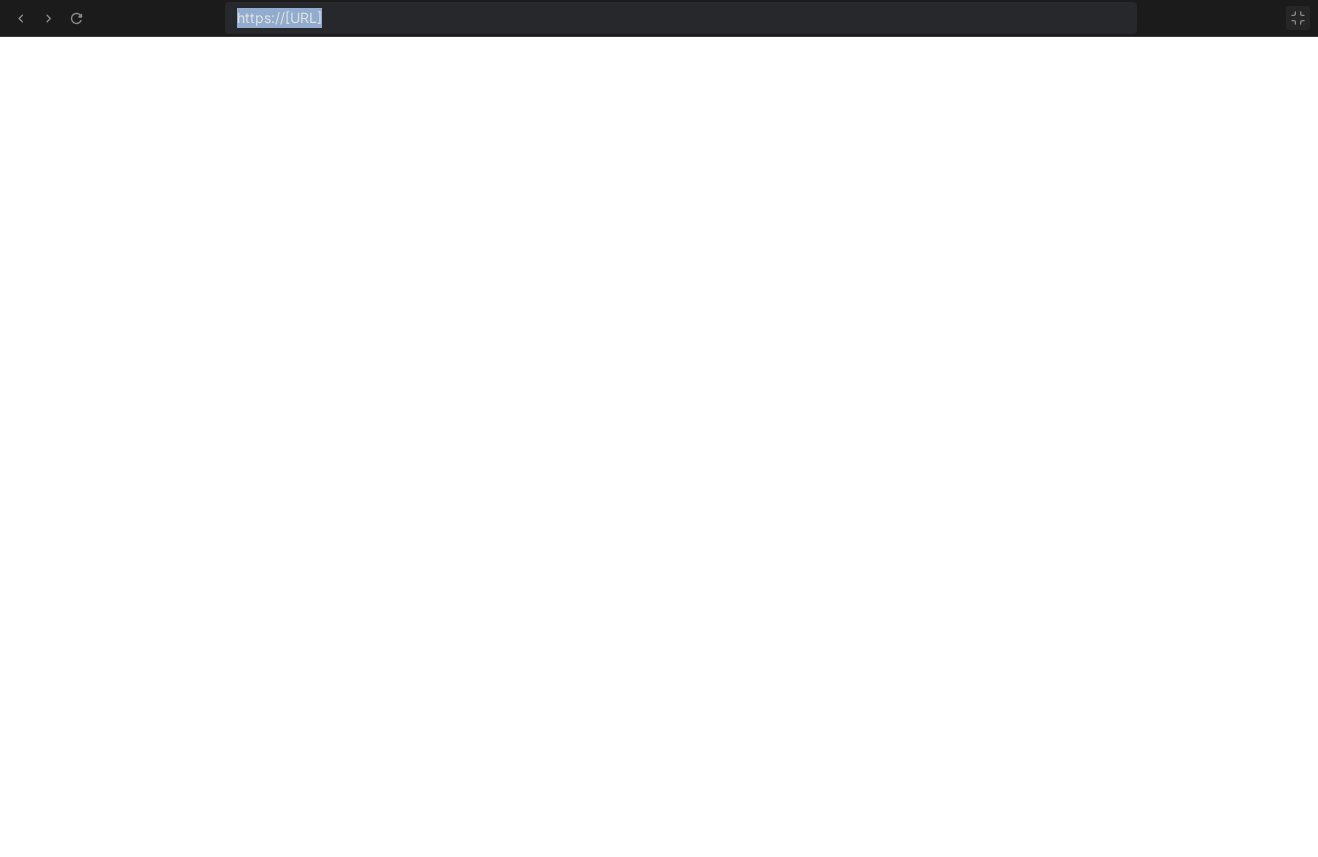 click 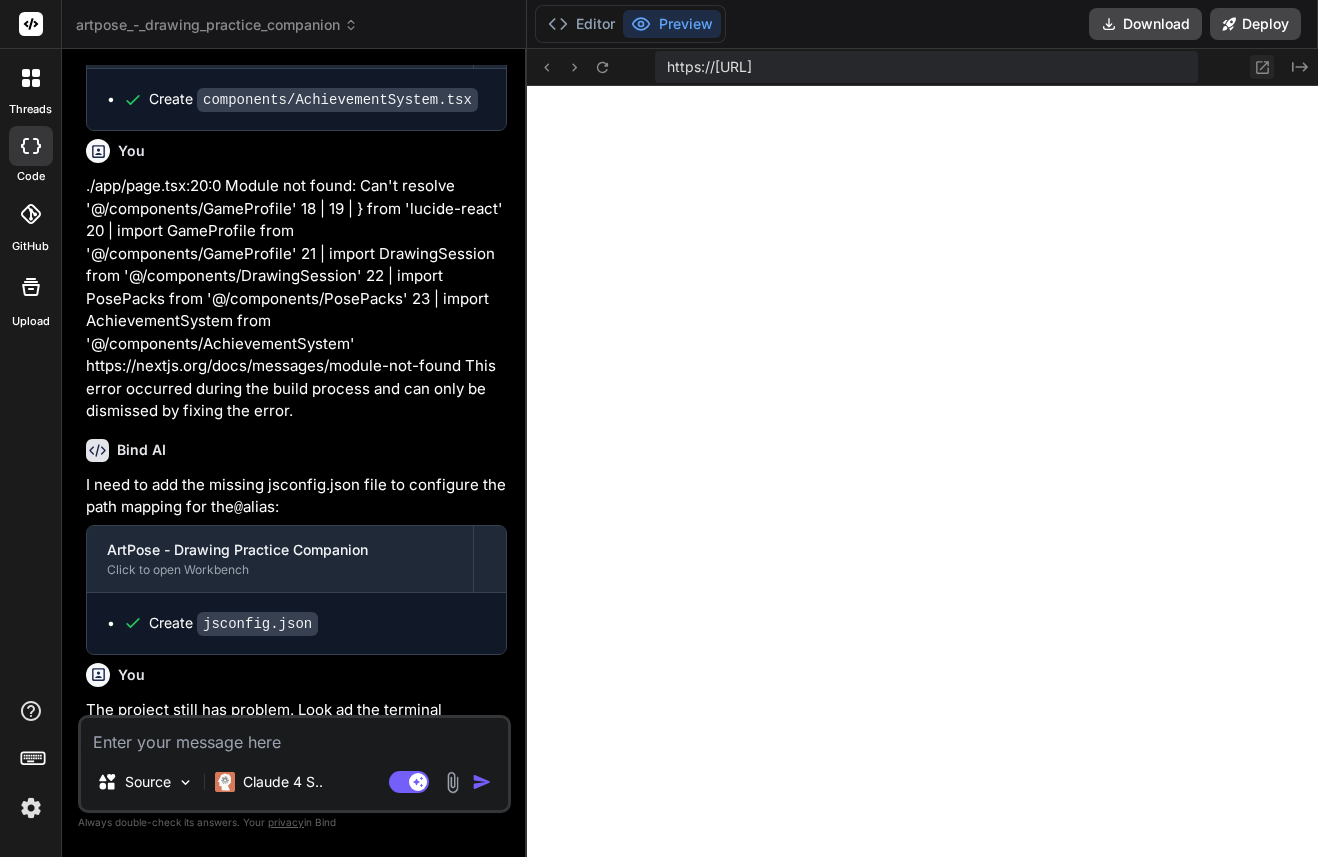 click 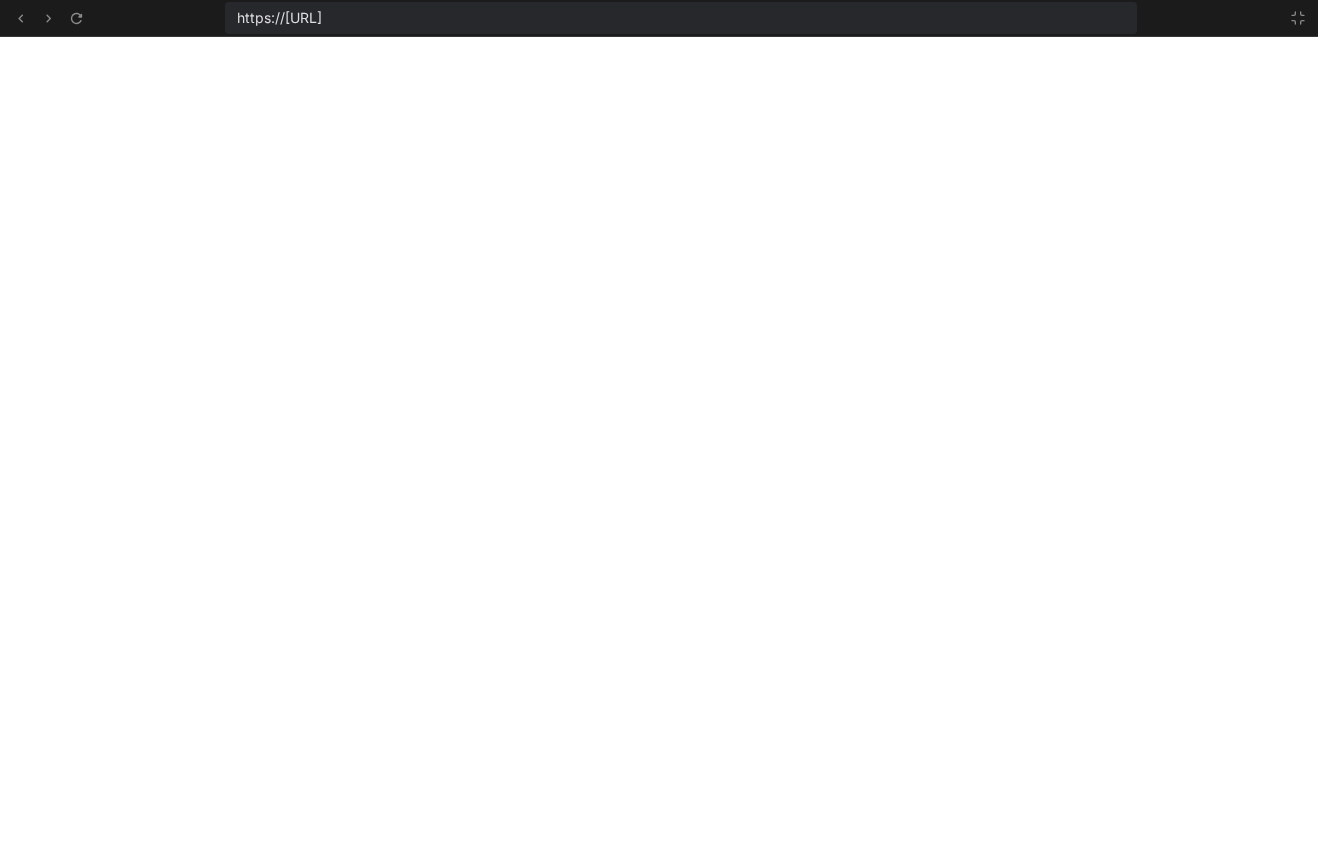 click on "https://u3uk0f35zsjjbn9cprh6fq9h0p4tm2-wnxx--3000--96435430.local-corp.webcontainer-api.io?refresh=1754481632546" at bounding box center (279, 18) 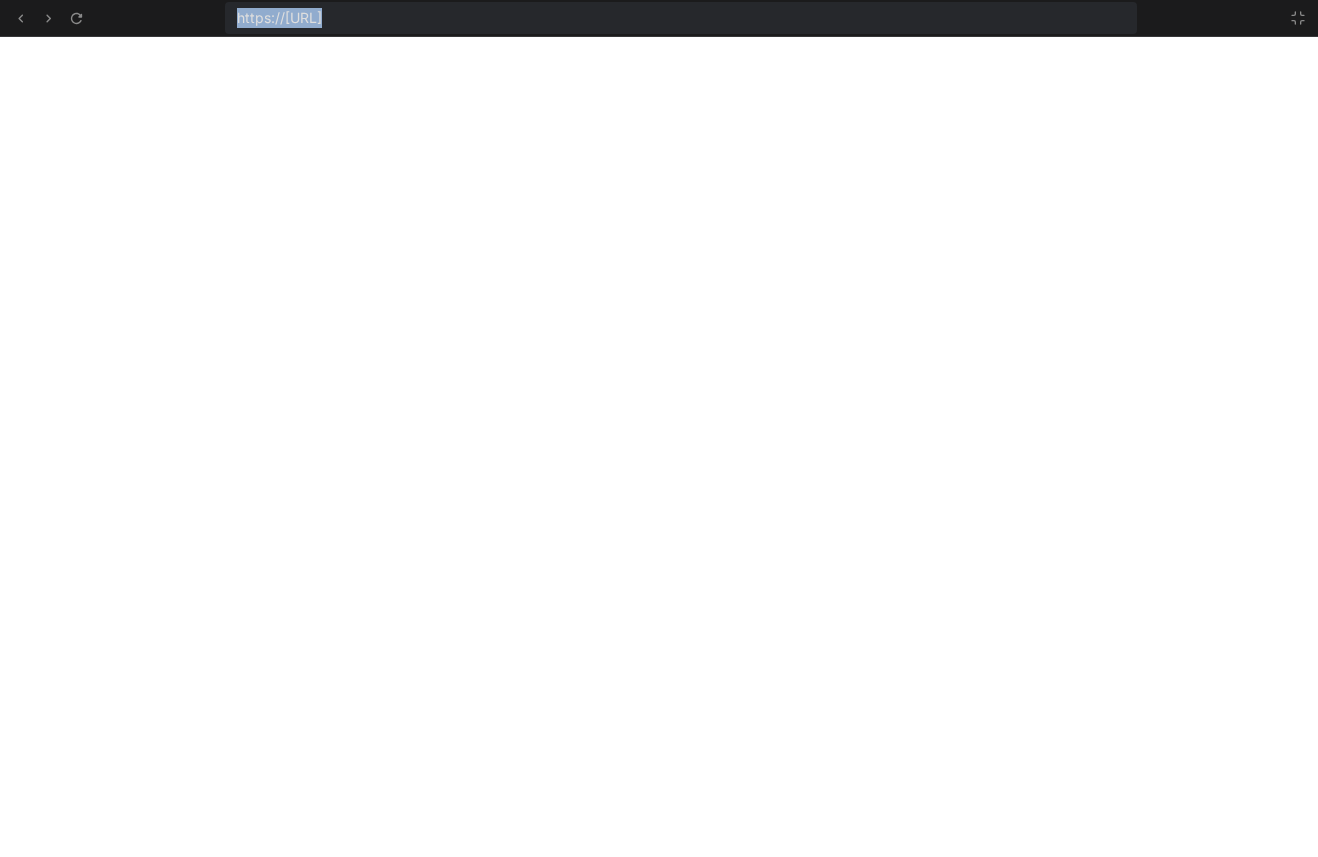 click on "https://u3uk0f35zsjjbn9cprh6fq9h0p4tm2-wnxx--3000--96435430.local-corp.webcontainer-api.io?refresh=1754481632546" at bounding box center [279, 18] 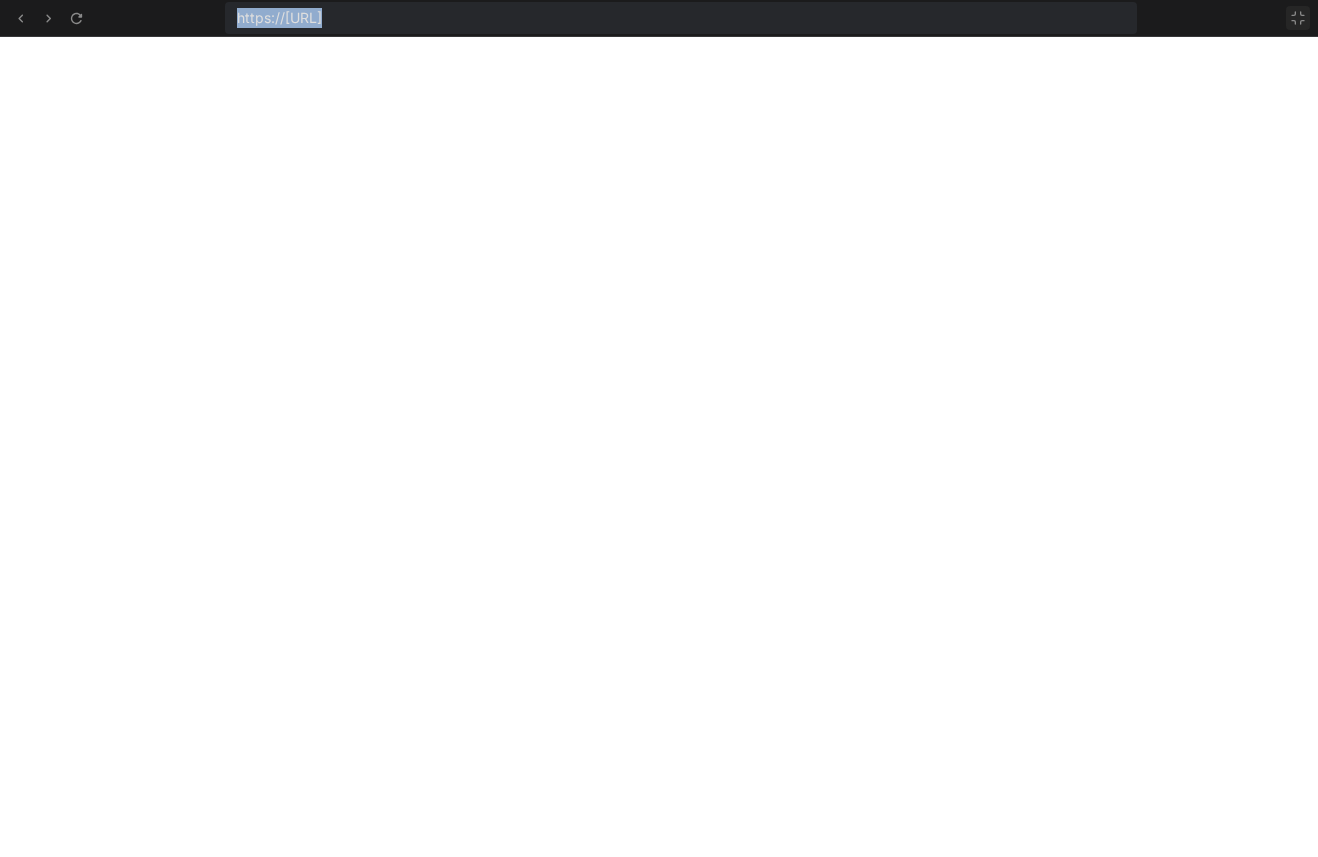 click 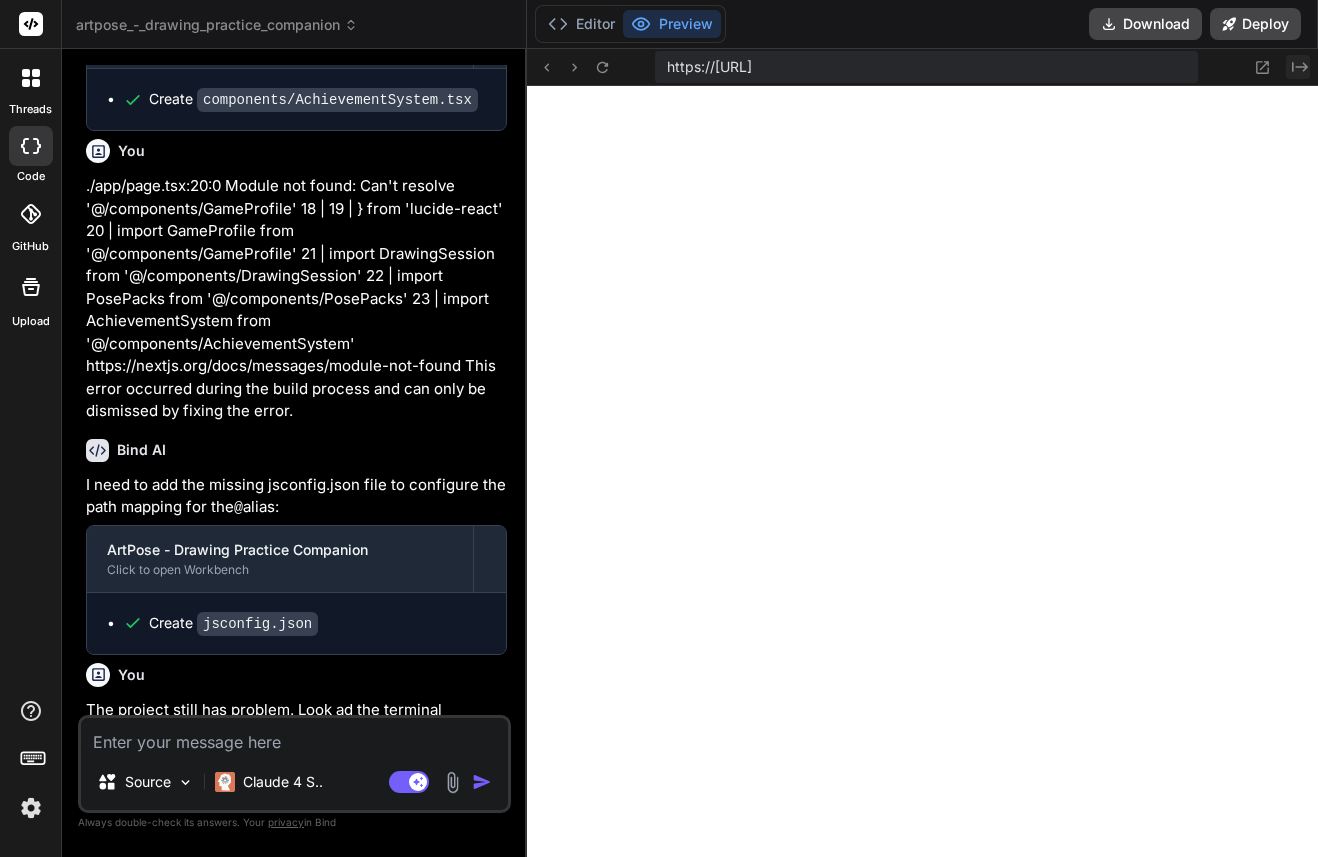 click on "Created with Pixso." 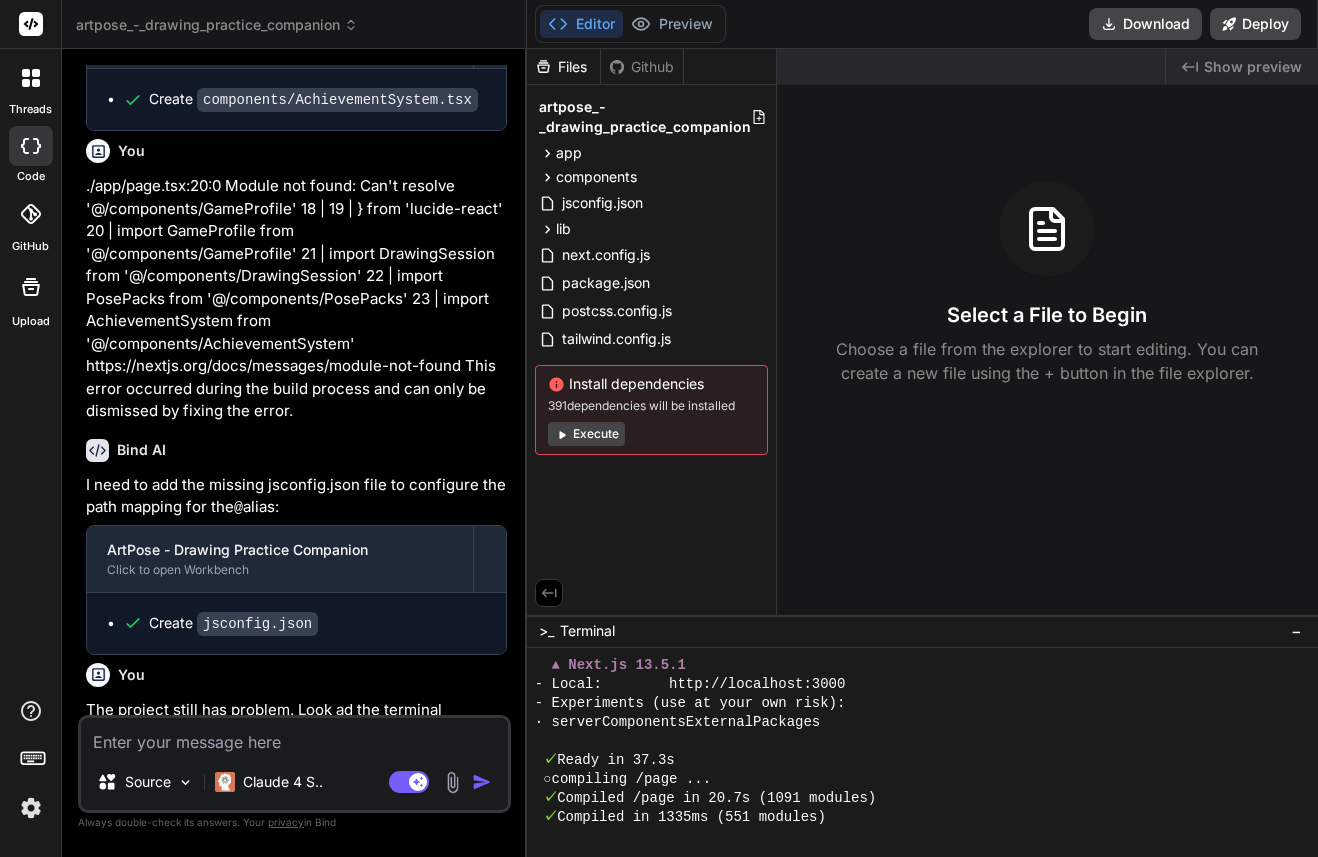 click on "Show preview" at bounding box center (1253, 67) 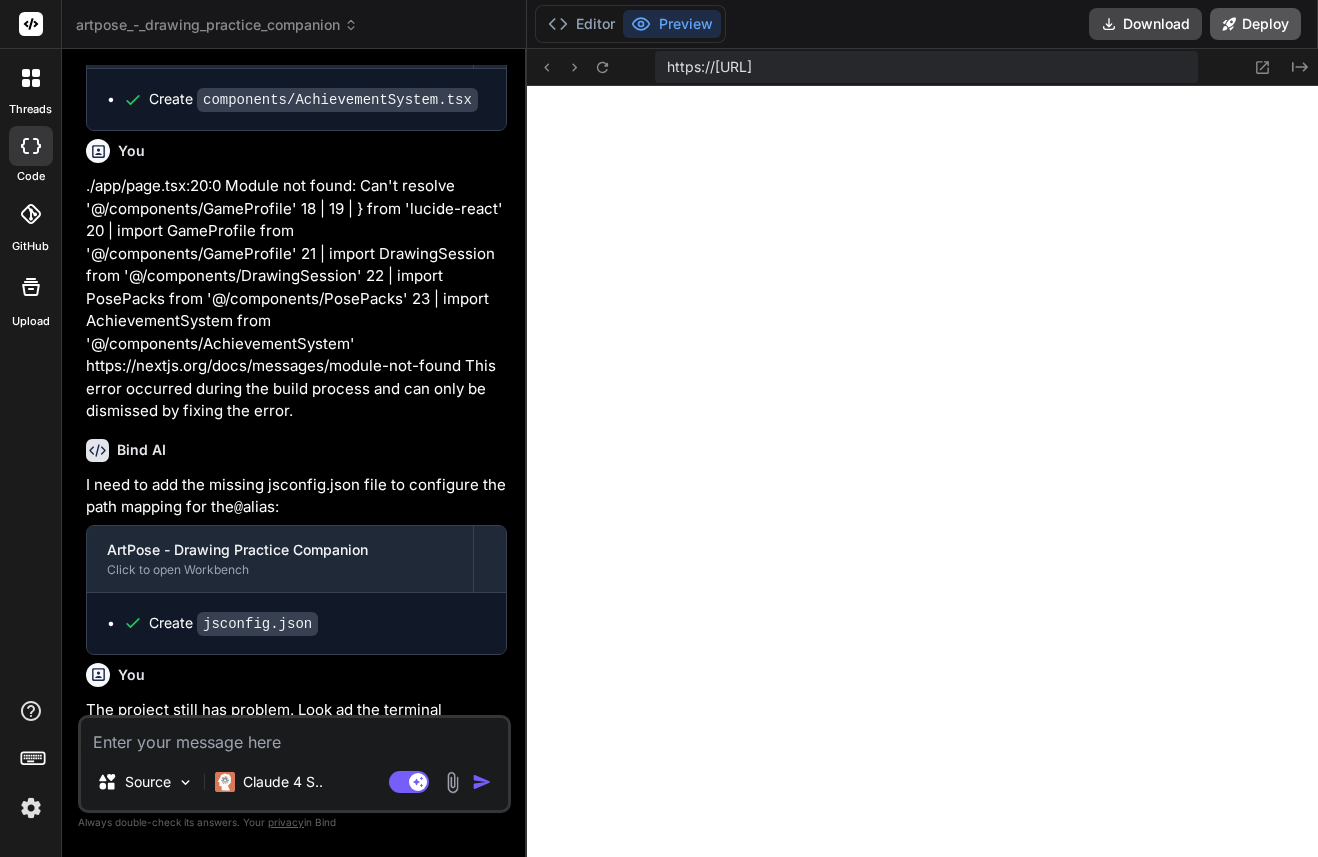 click on "Deploy" at bounding box center (1255, 24) 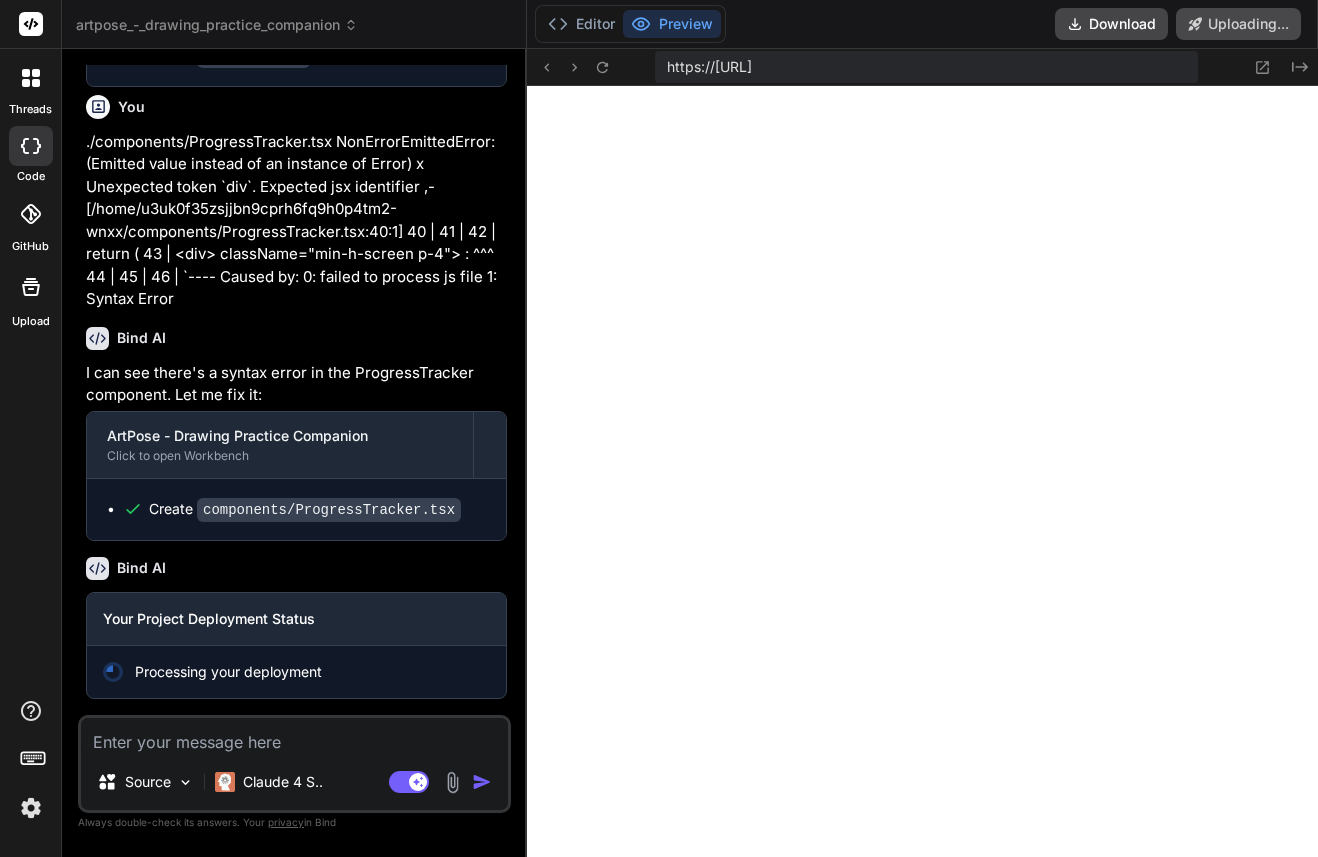 scroll, scrollTop: 2280, scrollLeft: 0, axis: vertical 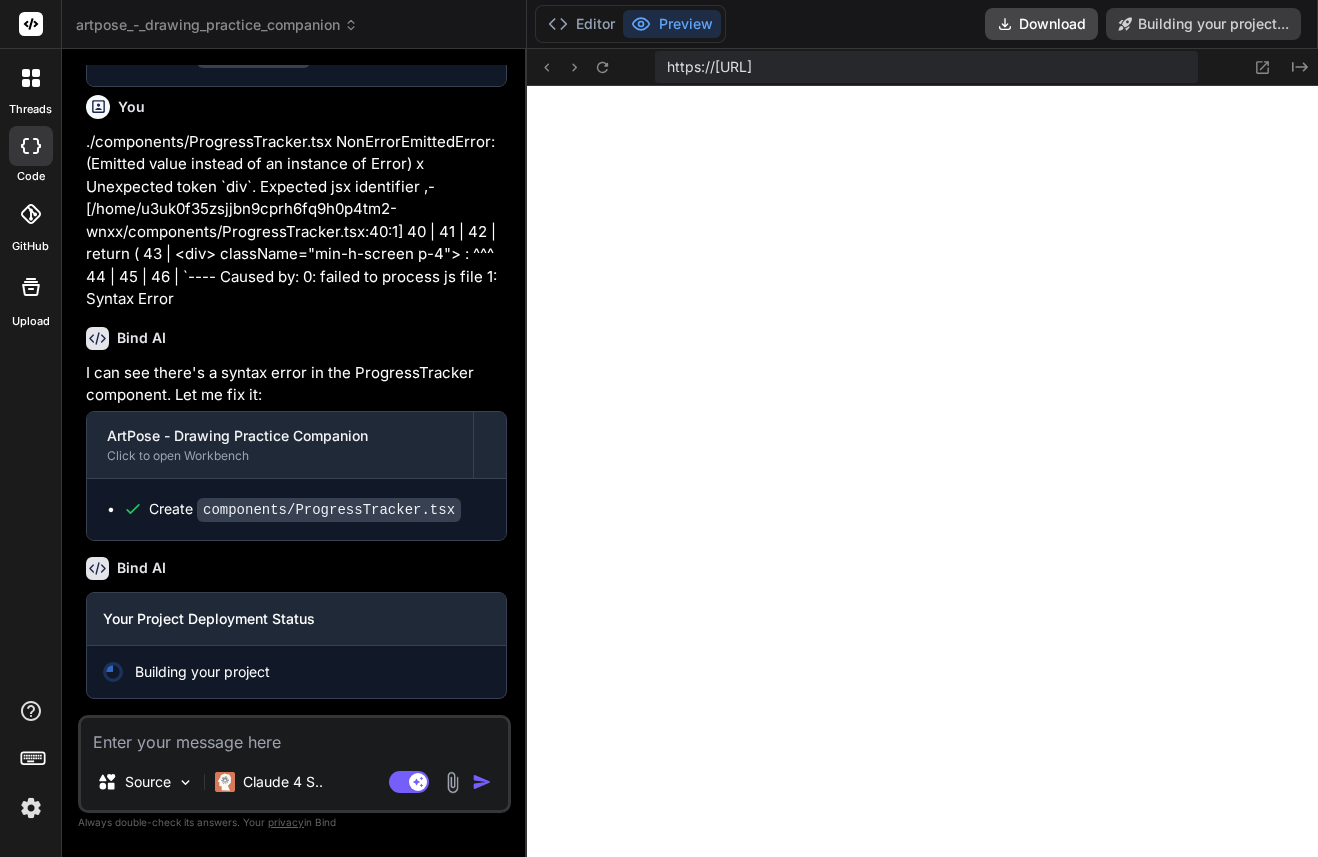 click on "privacy" at bounding box center (286, 822) 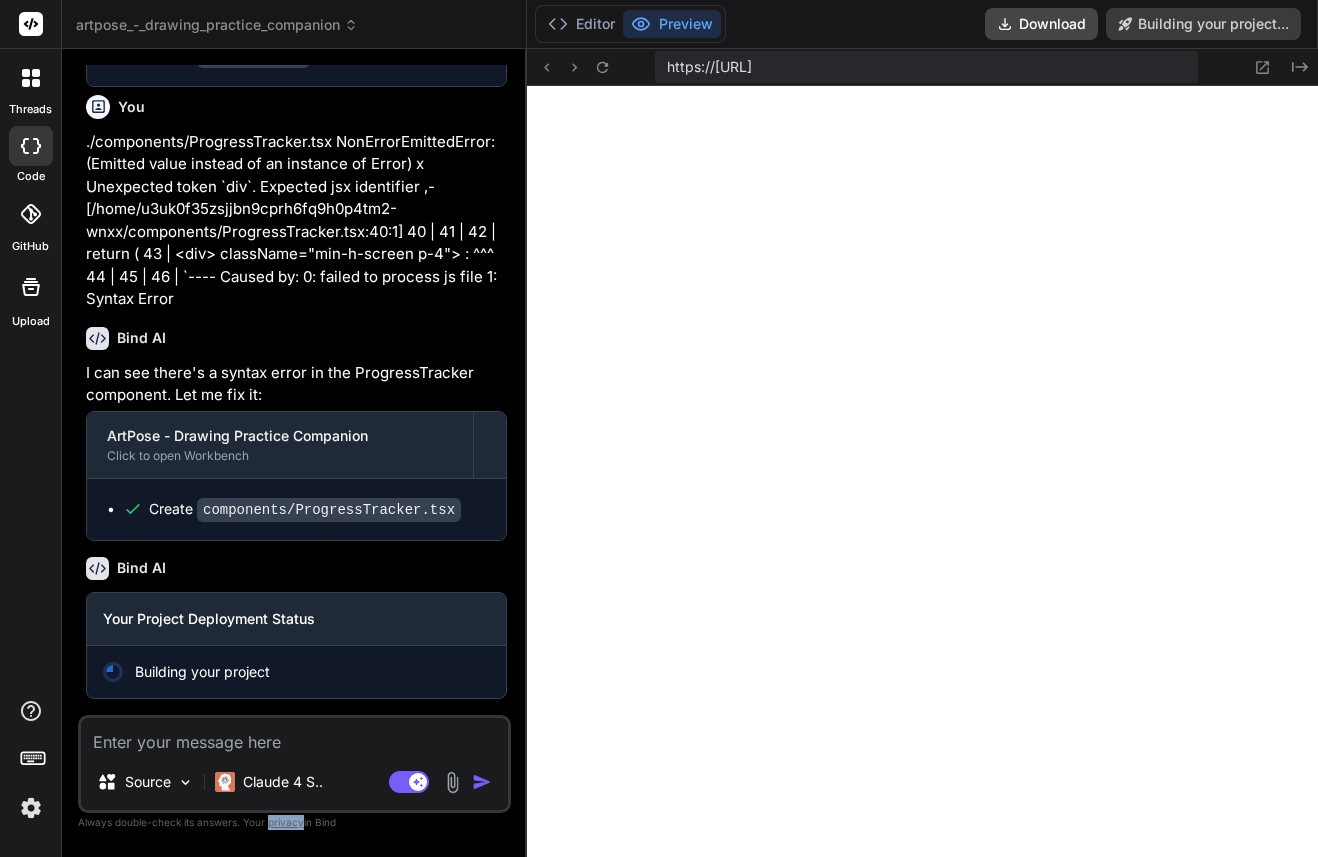 click on "privacy" at bounding box center [286, 822] 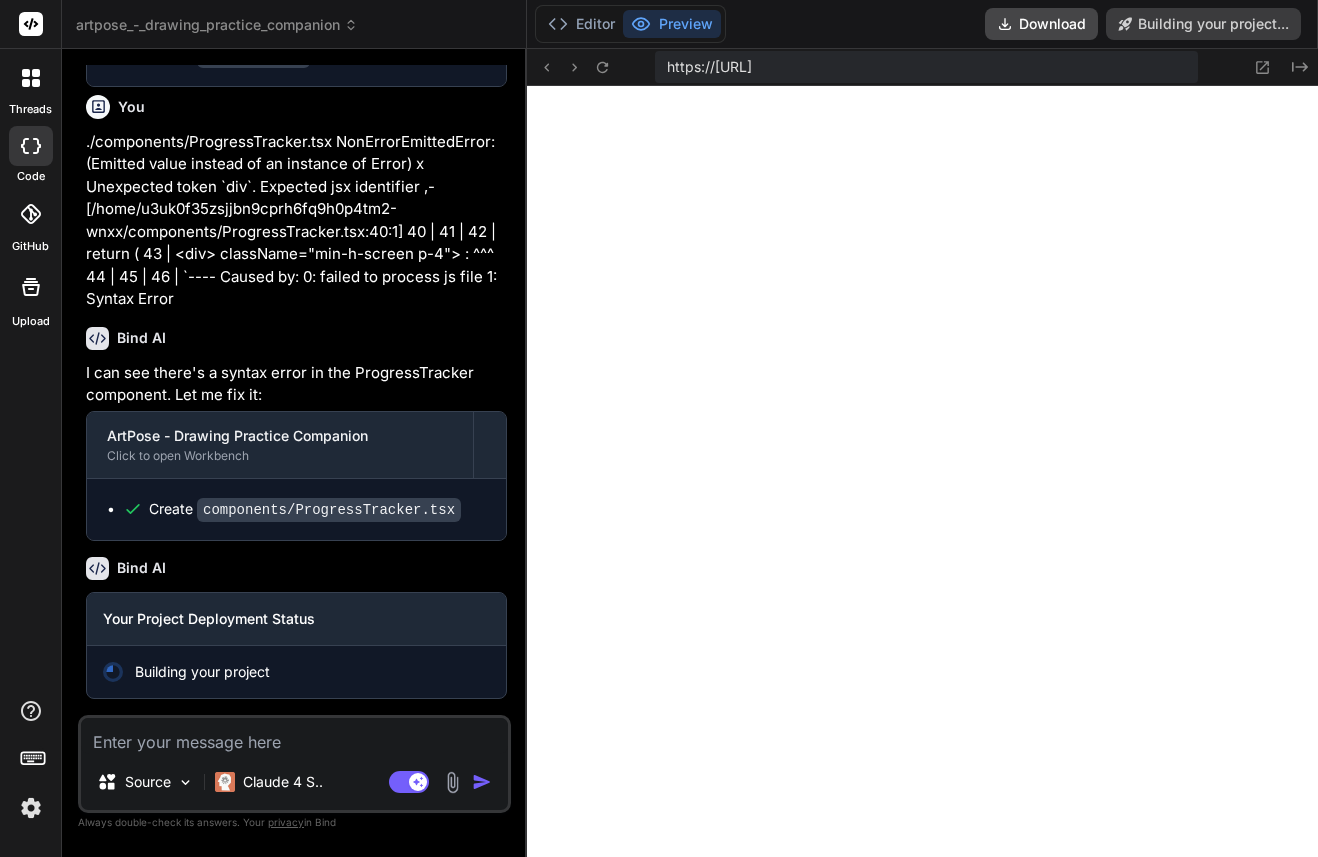 click on "Always double-check its answers. Your   privacy  in Bind" at bounding box center [294, 822] 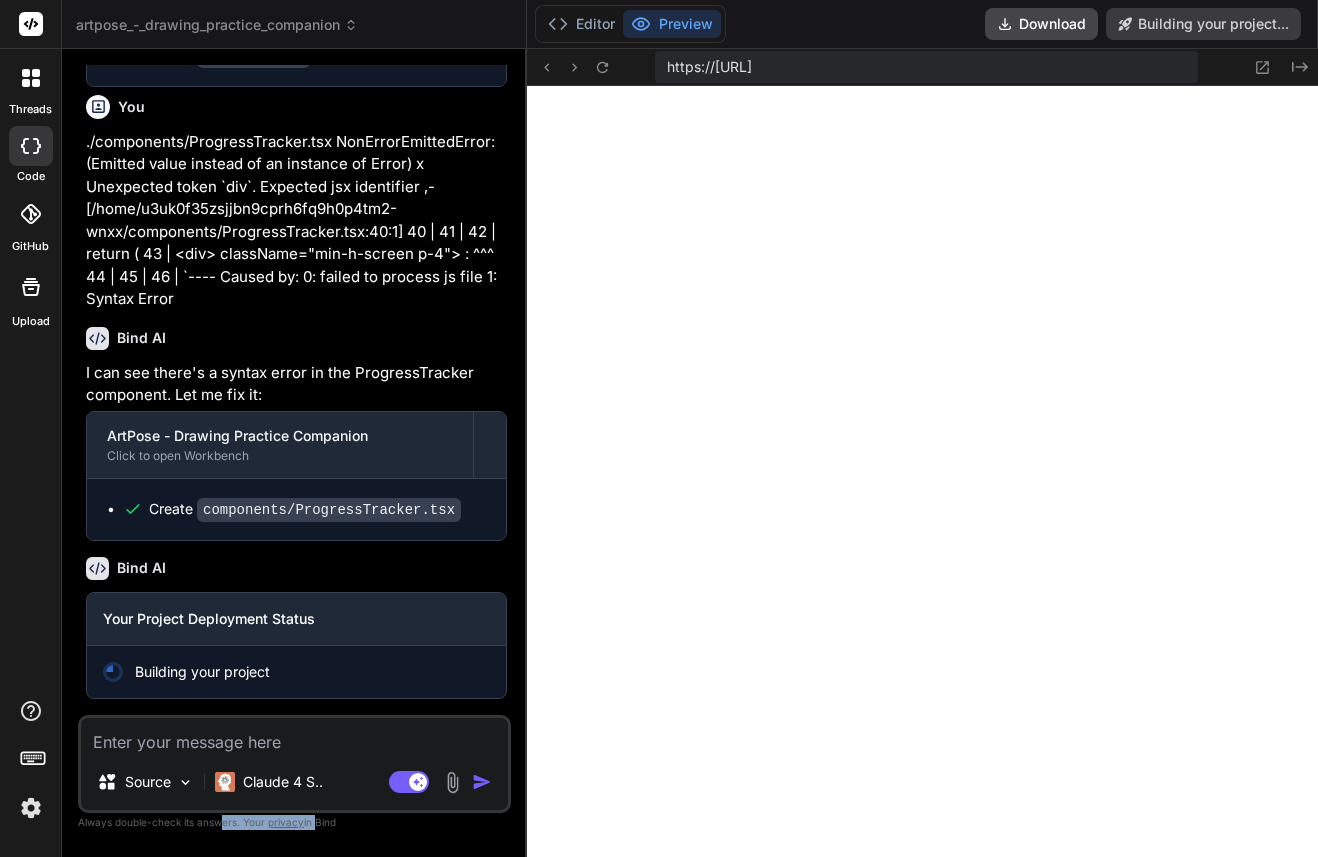 drag, startPoint x: 218, startPoint y: 824, endPoint x: 311, endPoint y: 817, distance: 93.26307 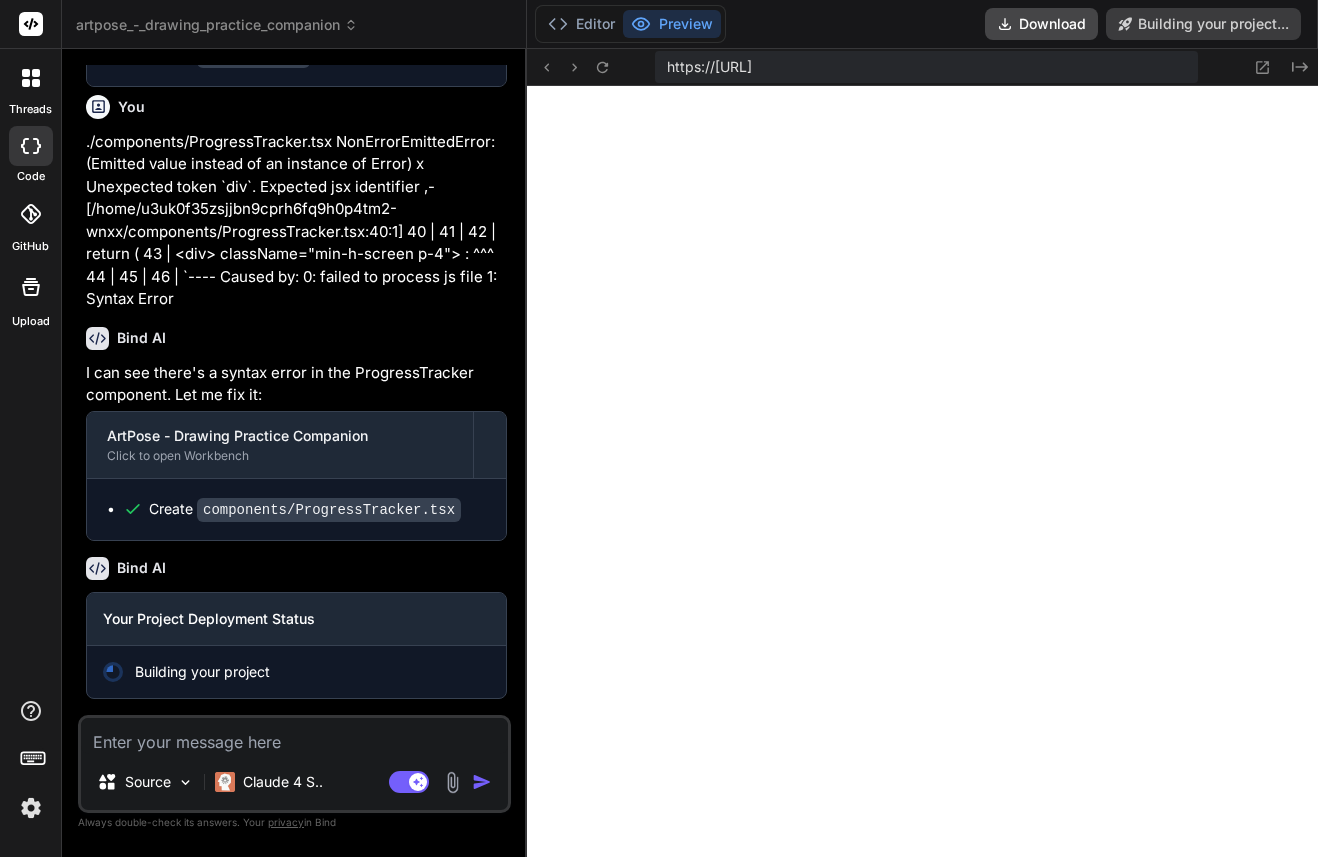 click on "privacy" at bounding box center [286, 822] 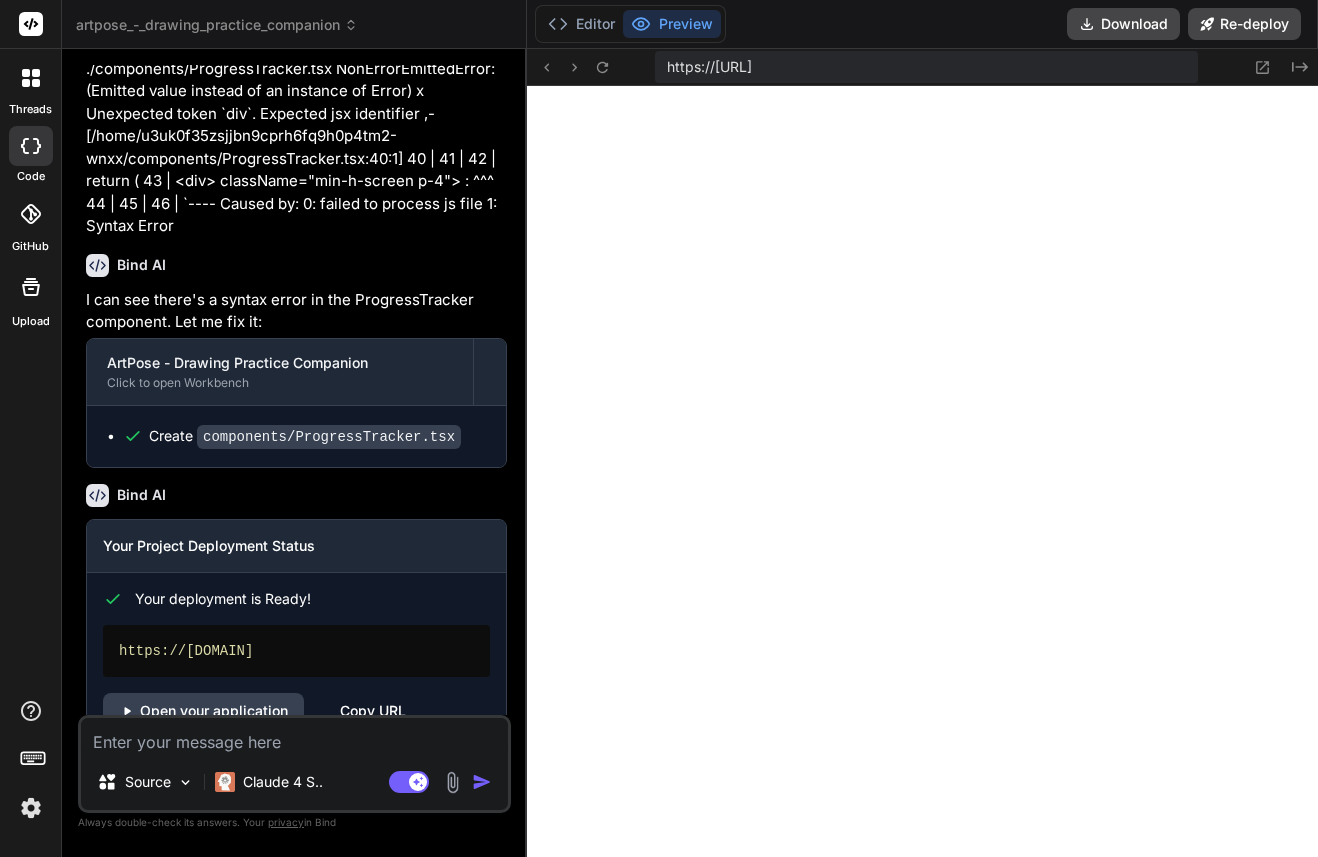 type on "x" 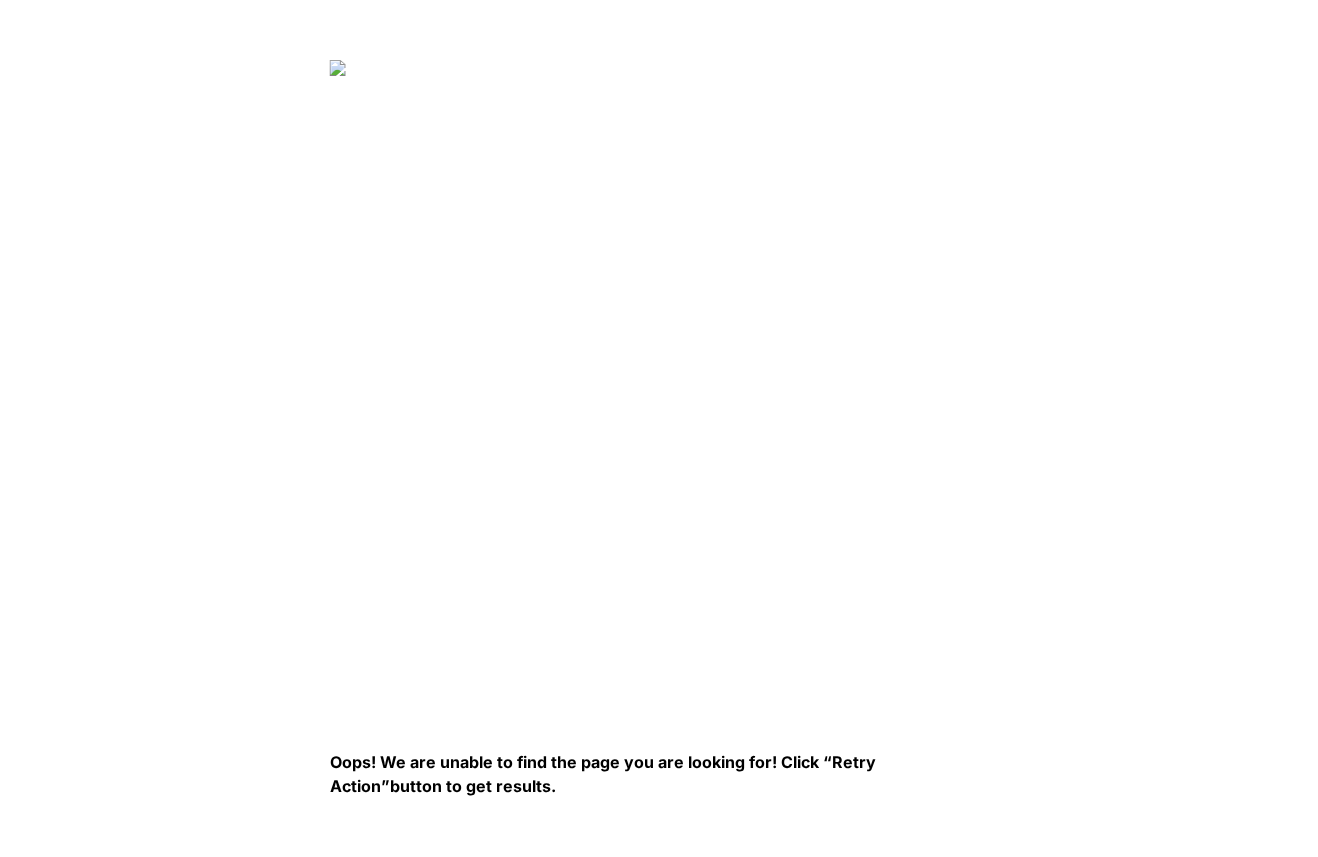 scroll, scrollTop: 0, scrollLeft: 0, axis: both 